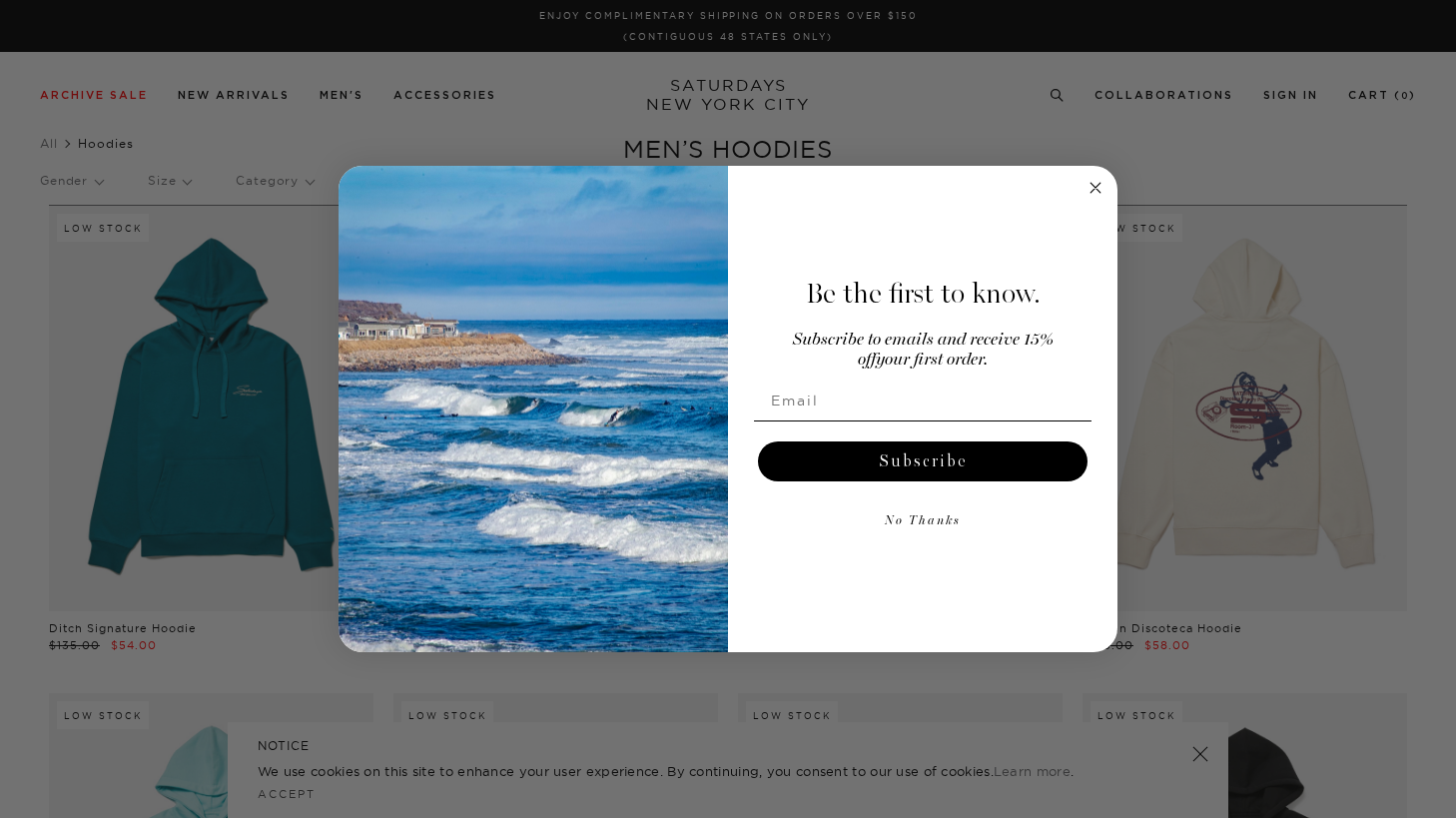 scroll, scrollTop: 0, scrollLeft: 0, axis: both 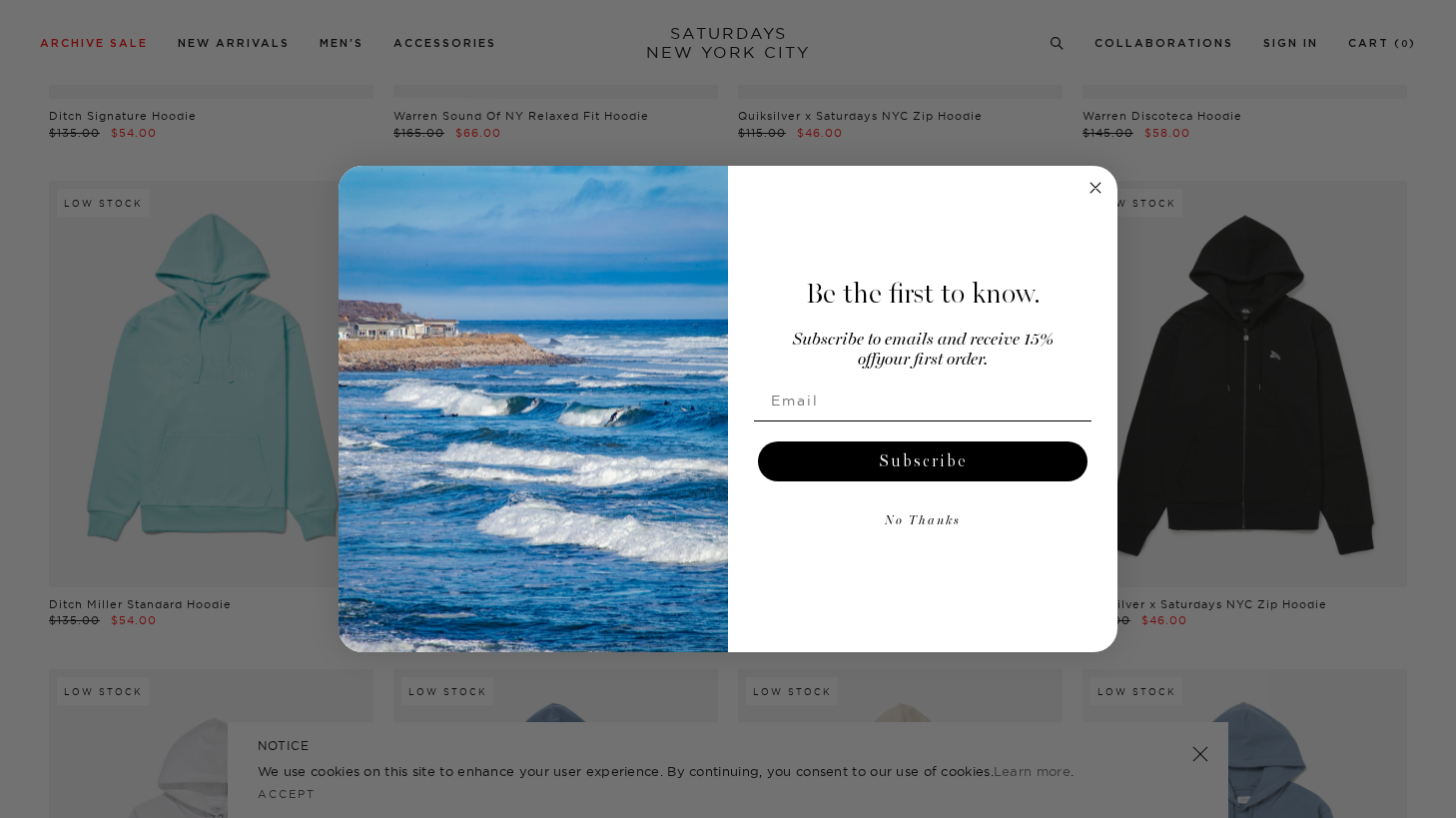 click 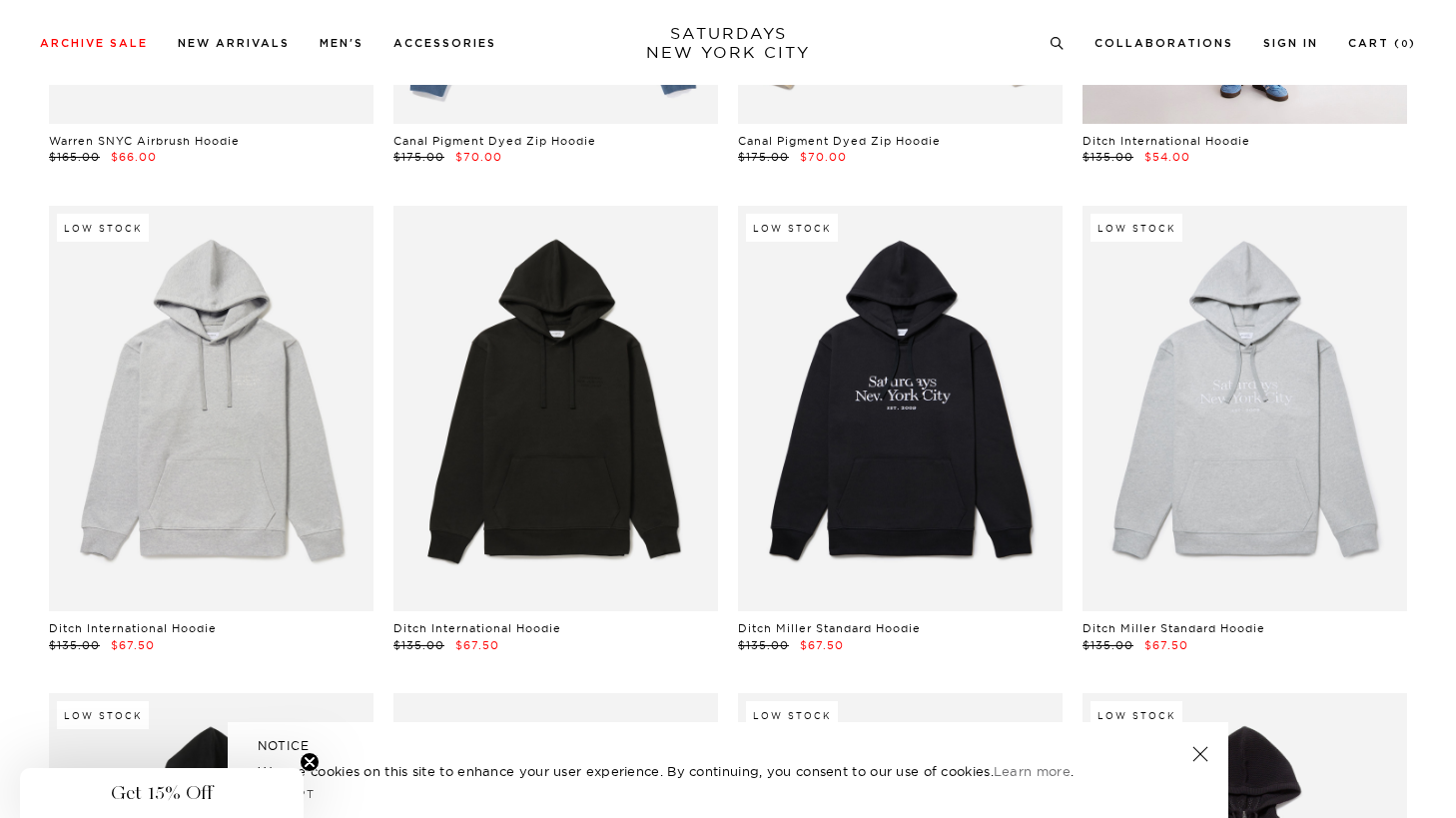 scroll, scrollTop: 1504, scrollLeft: 0, axis: vertical 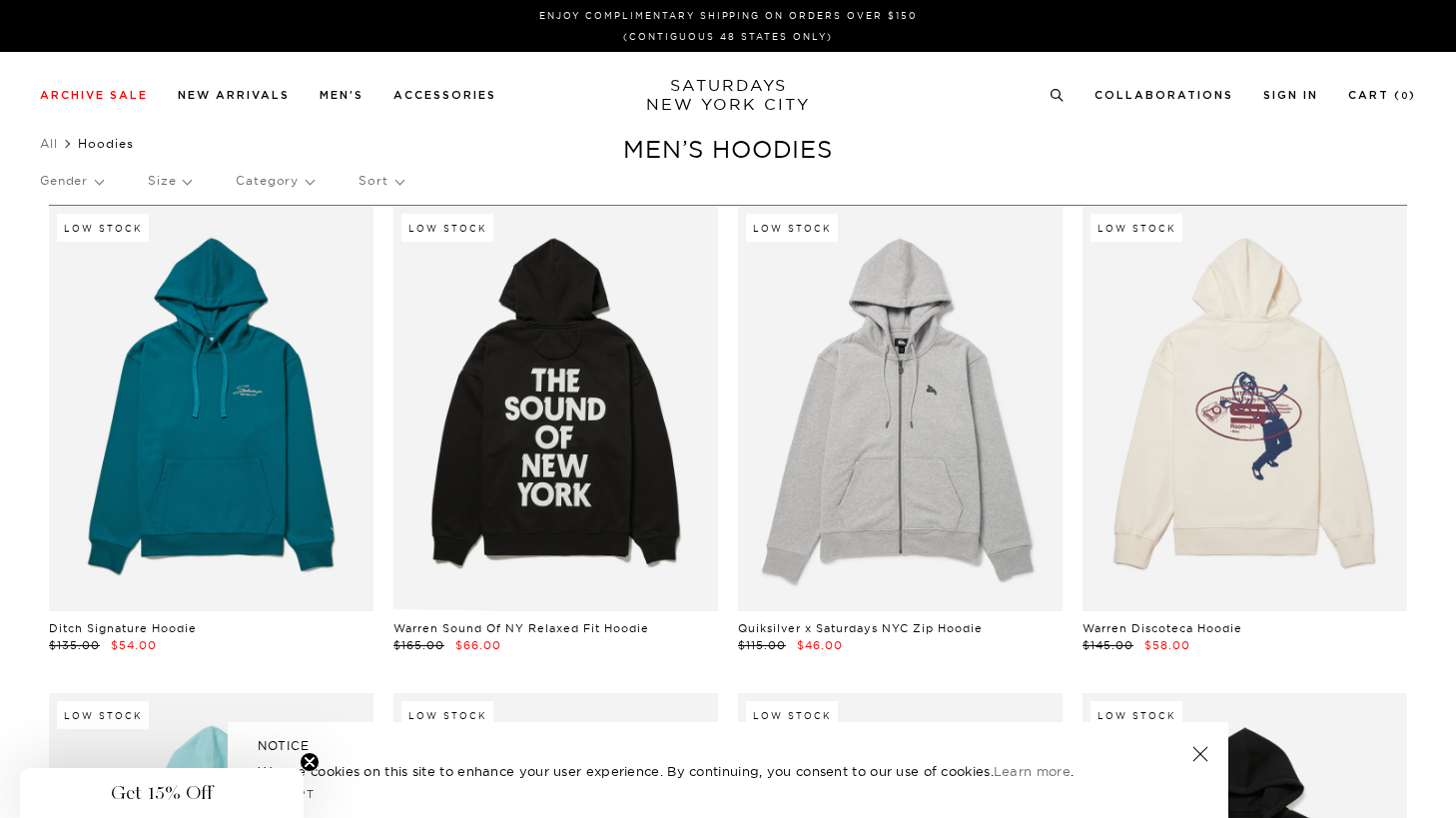 click on "Gender     Size     Category     Sort" at bounding box center (728, 181) 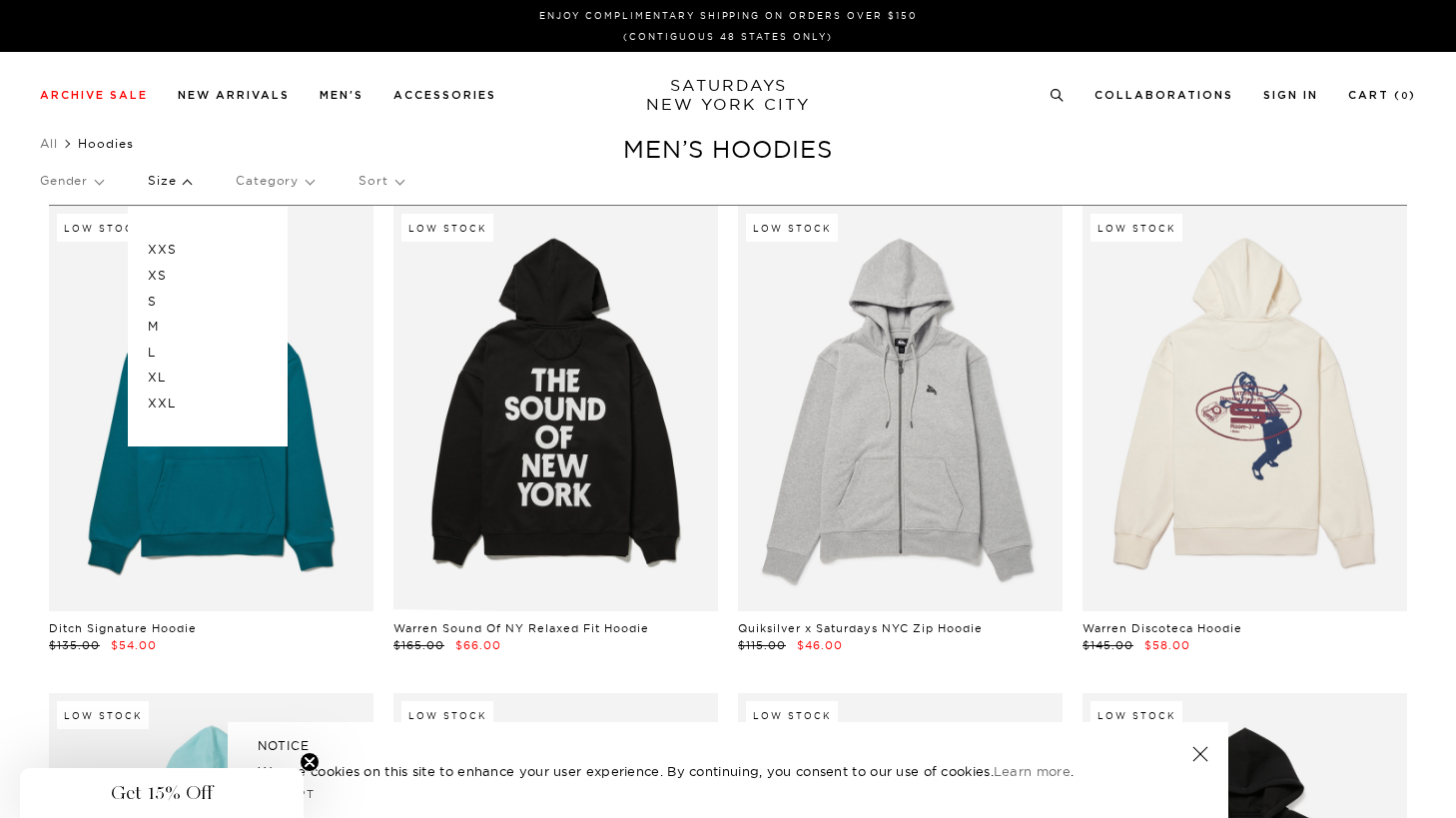 click on "L" at bounding box center [208, 353] 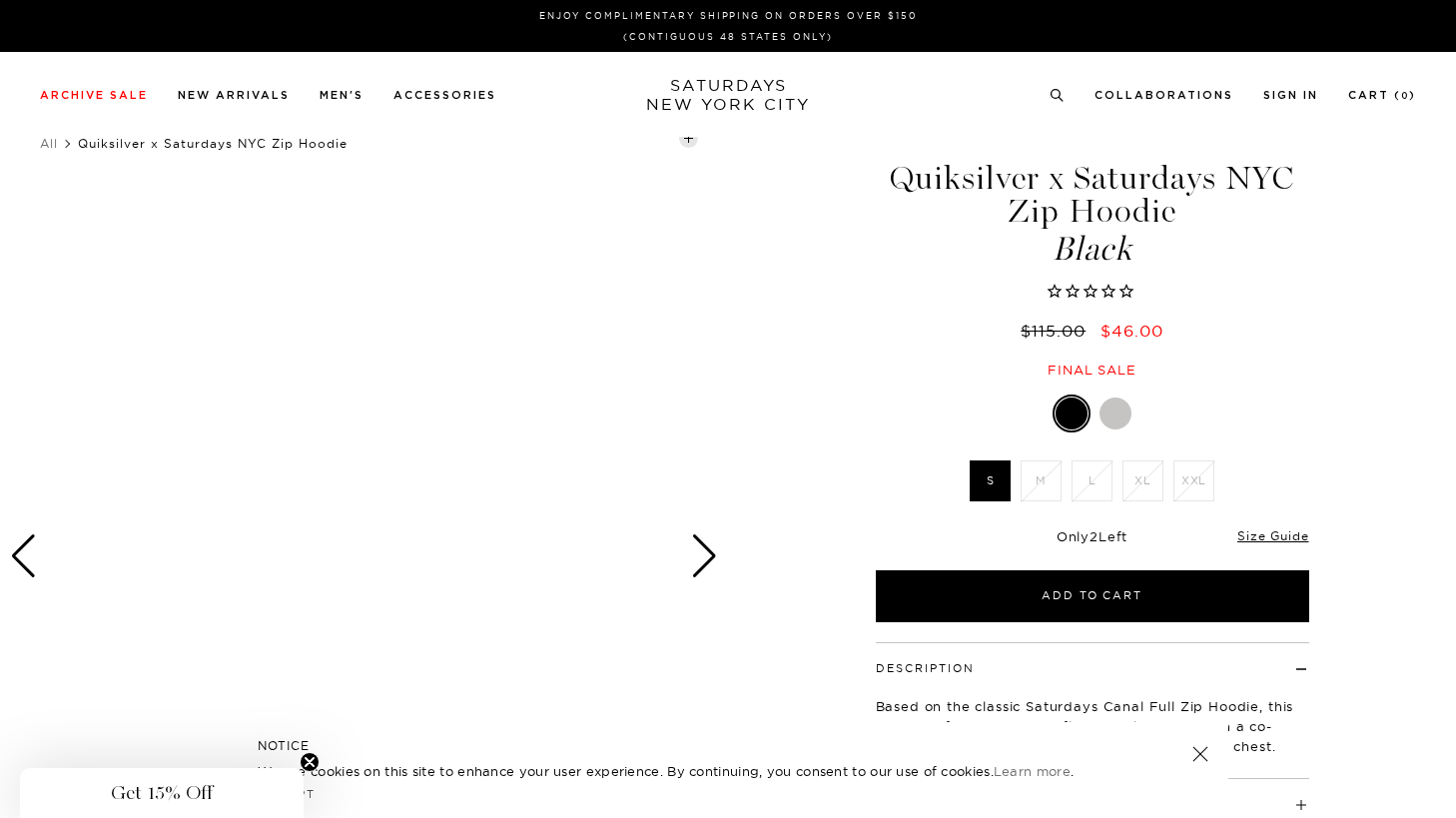 scroll, scrollTop: 0, scrollLeft: 0, axis: both 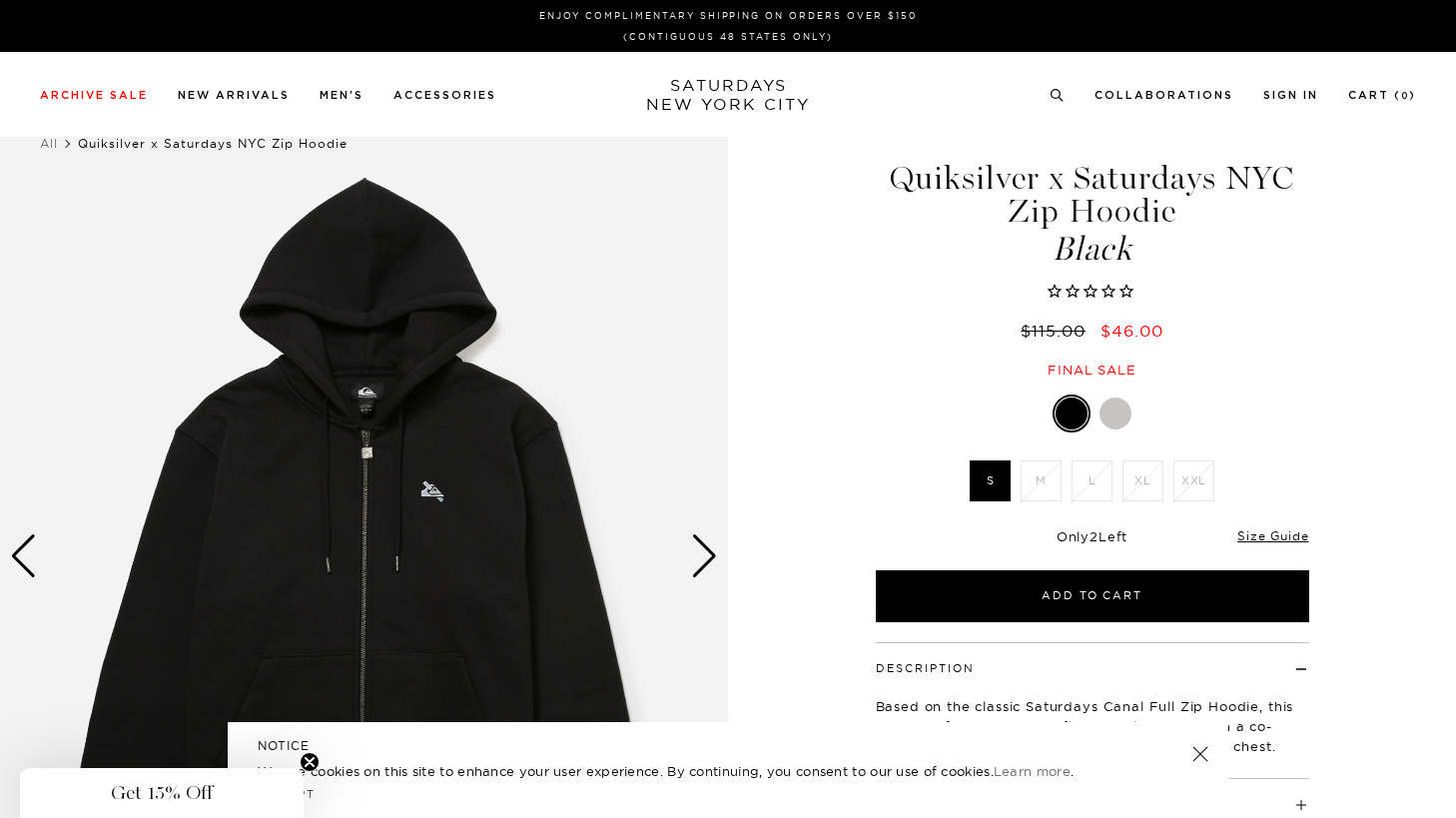 click at bounding box center [704, 556] 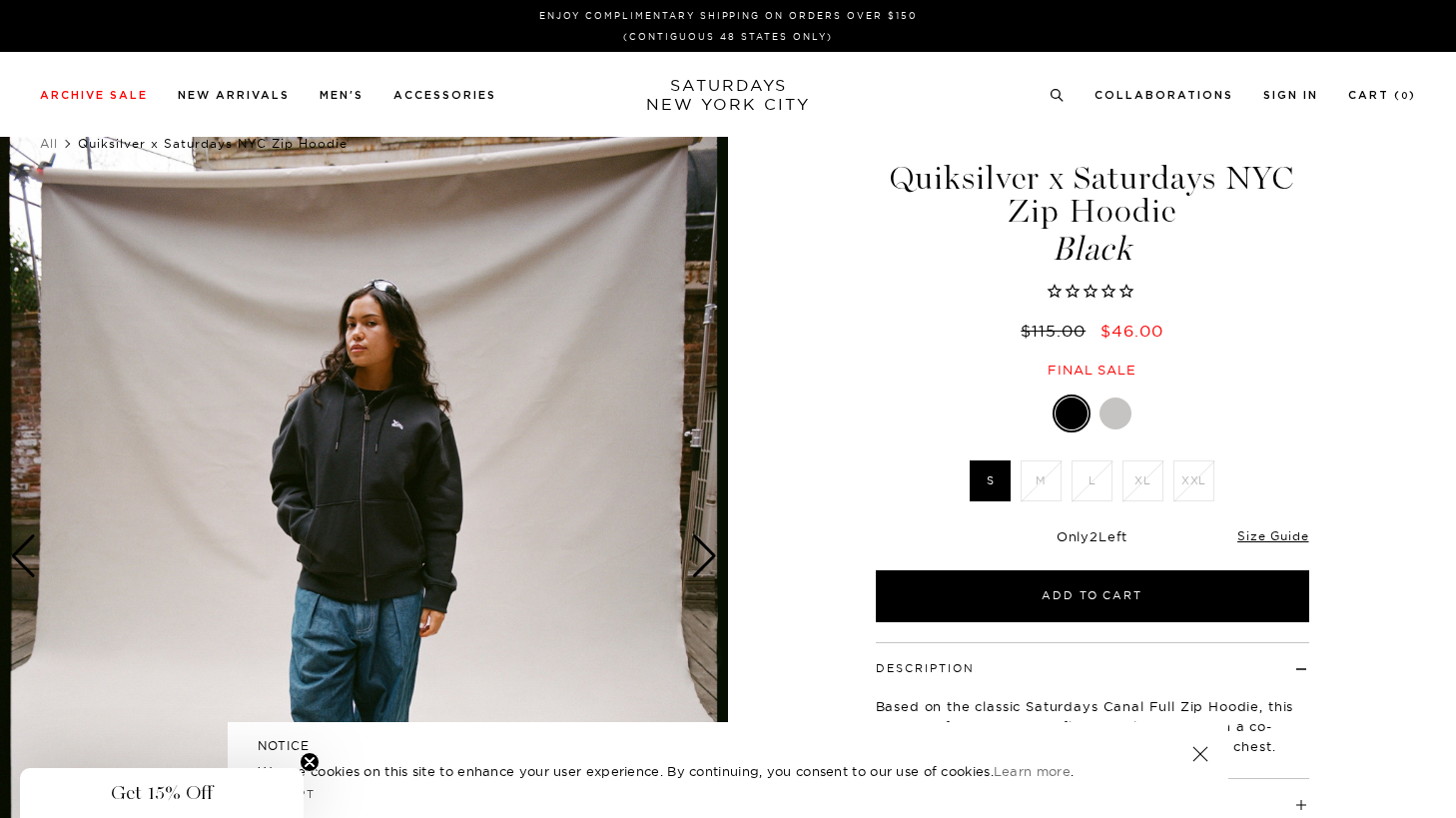 click at bounding box center (704, 556) 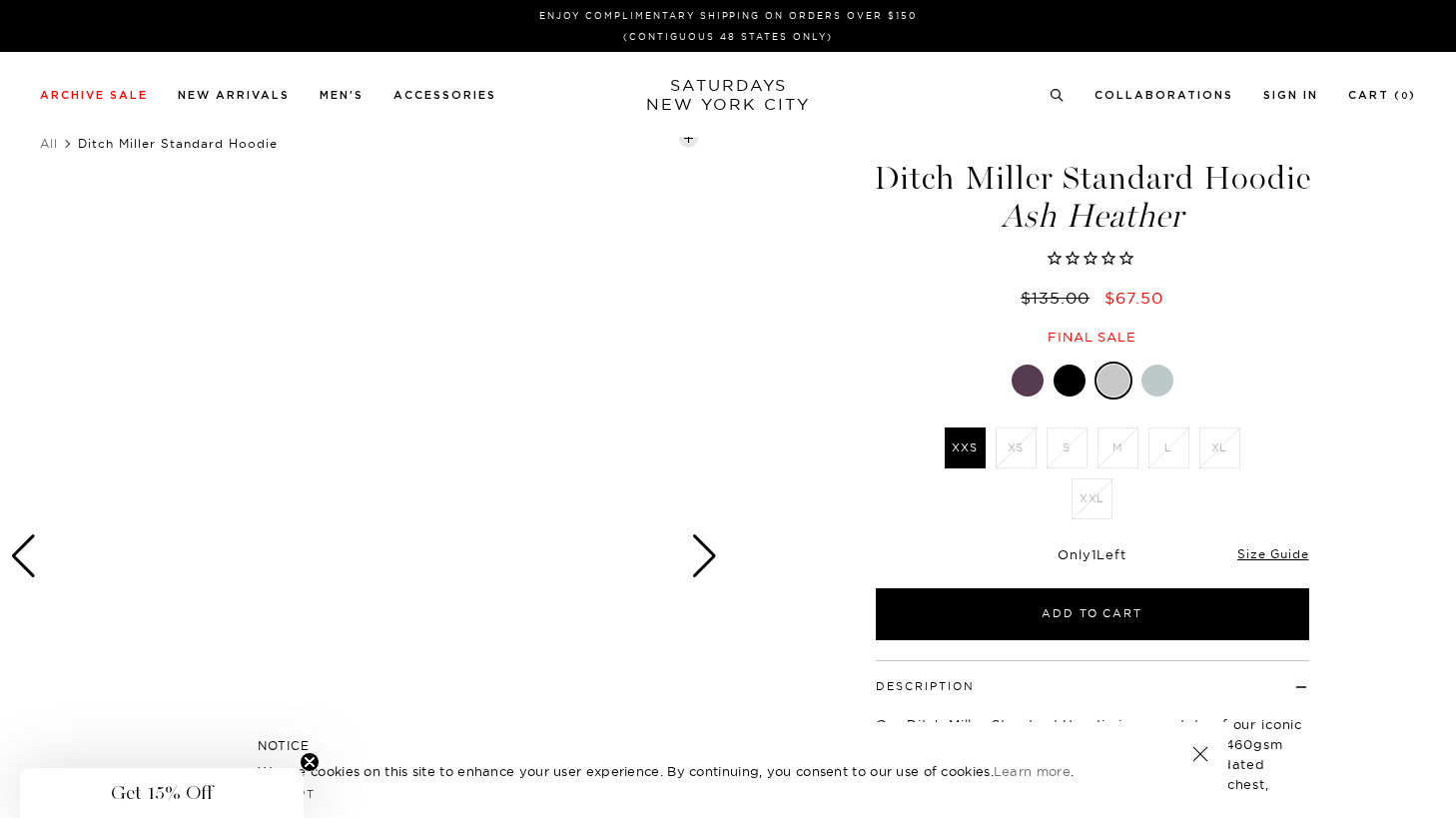 scroll, scrollTop: 0, scrollLeft: 0, axis: both 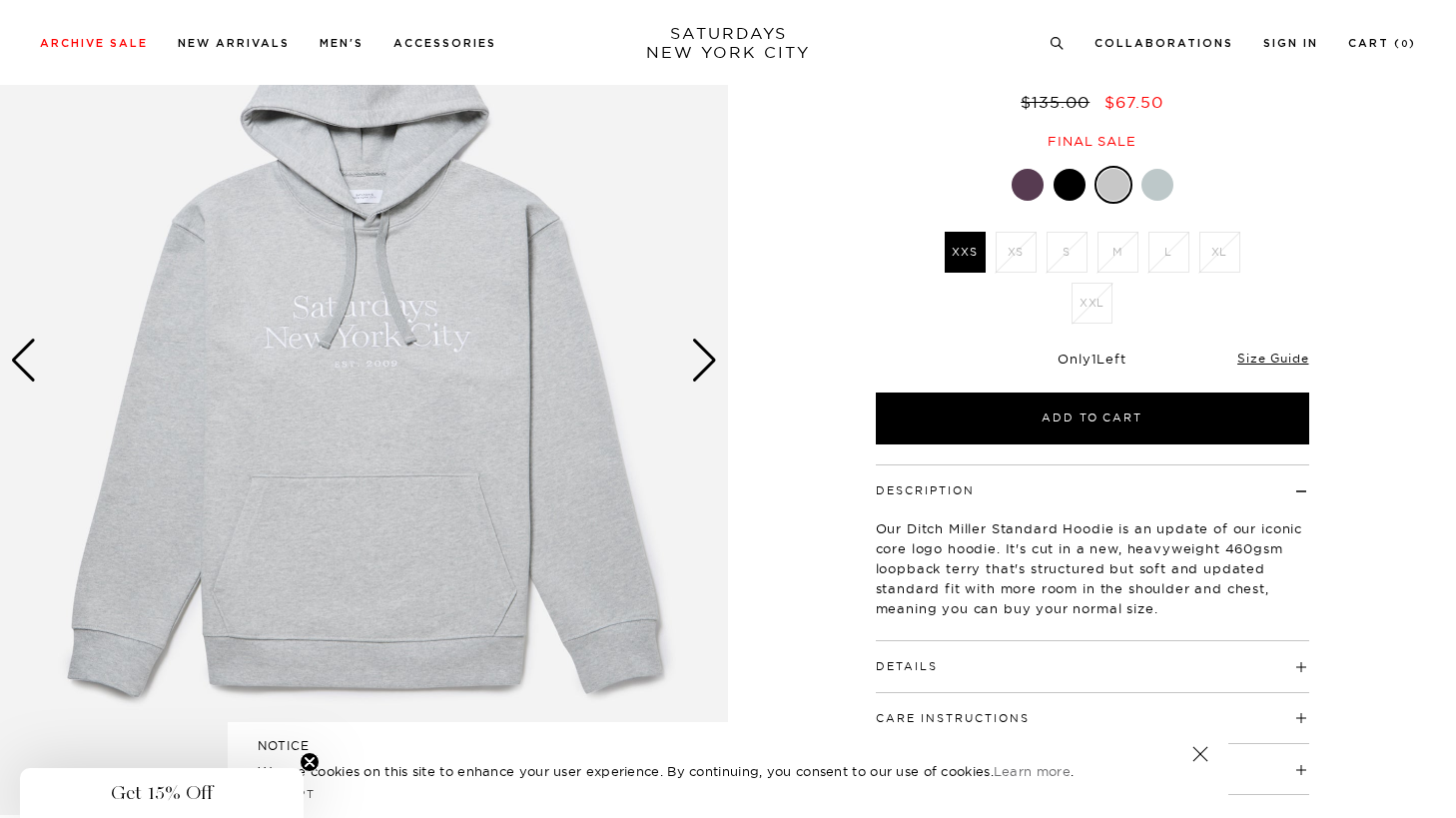 click at bounding box center (364, 360) 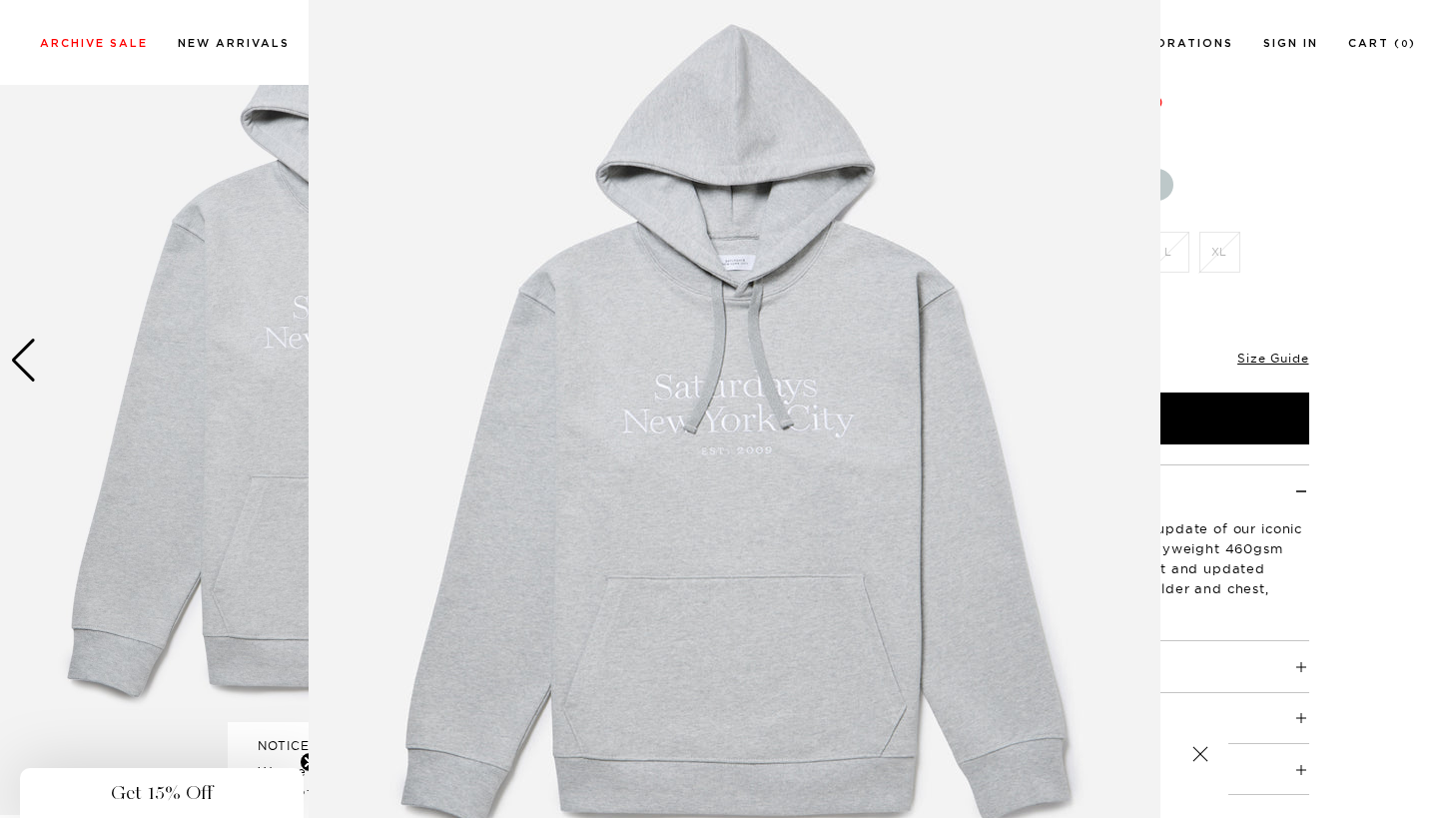 scroll, scrollTop: 56, scrollLeft: 0, axis: vertical 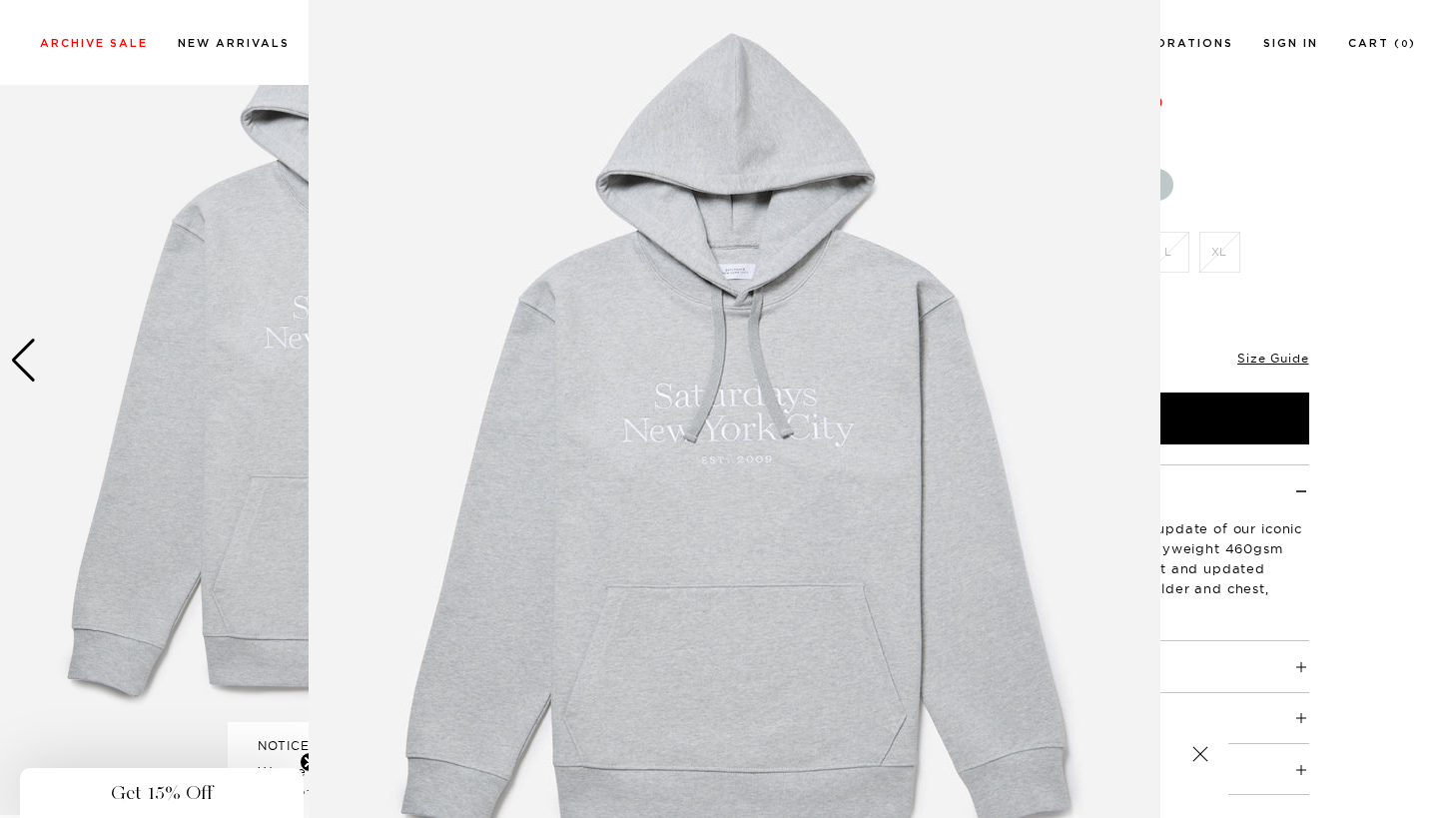 click at bounding box center [728, 409] 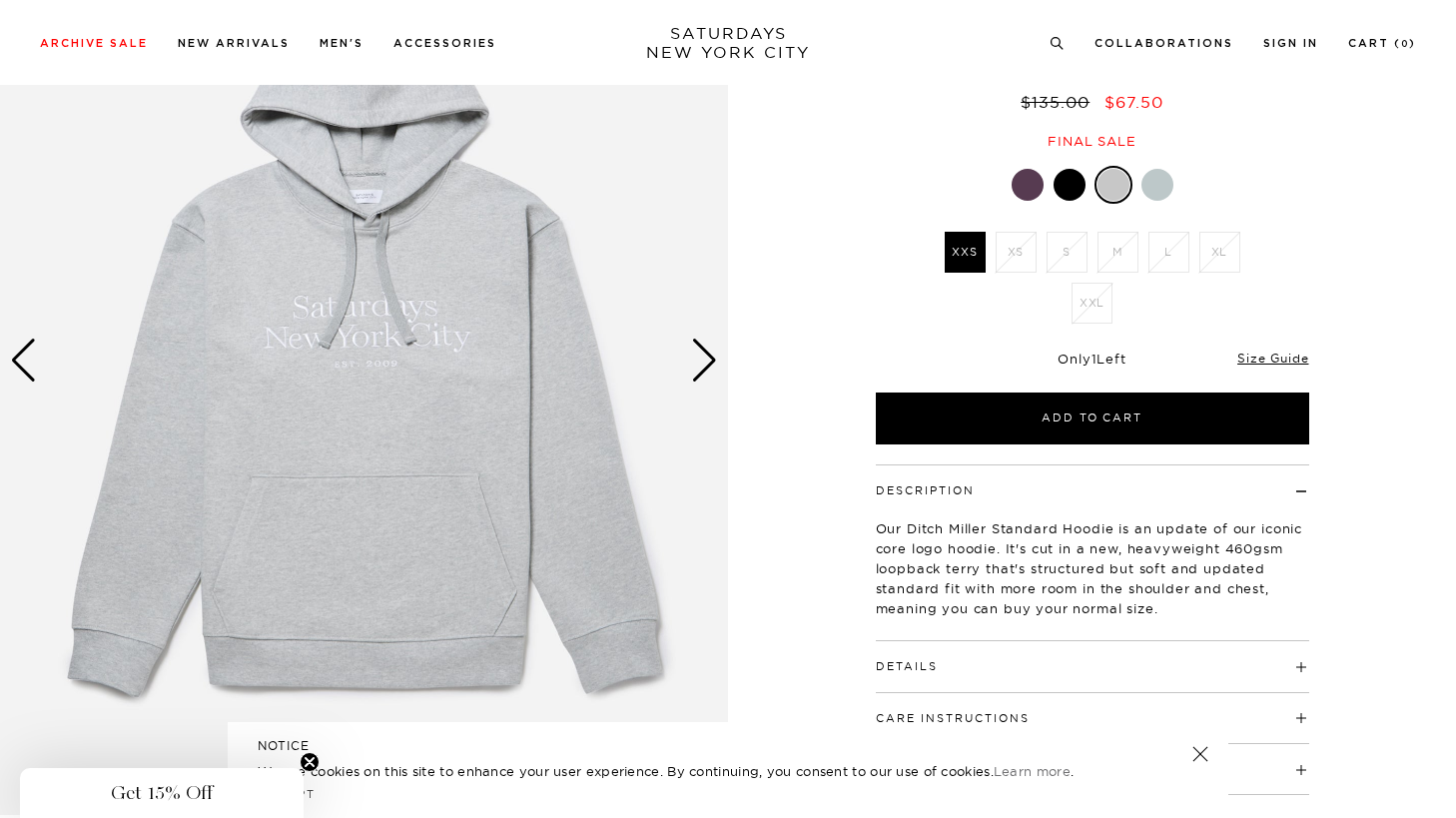 click on "L" at bounding box center (1168, 252) 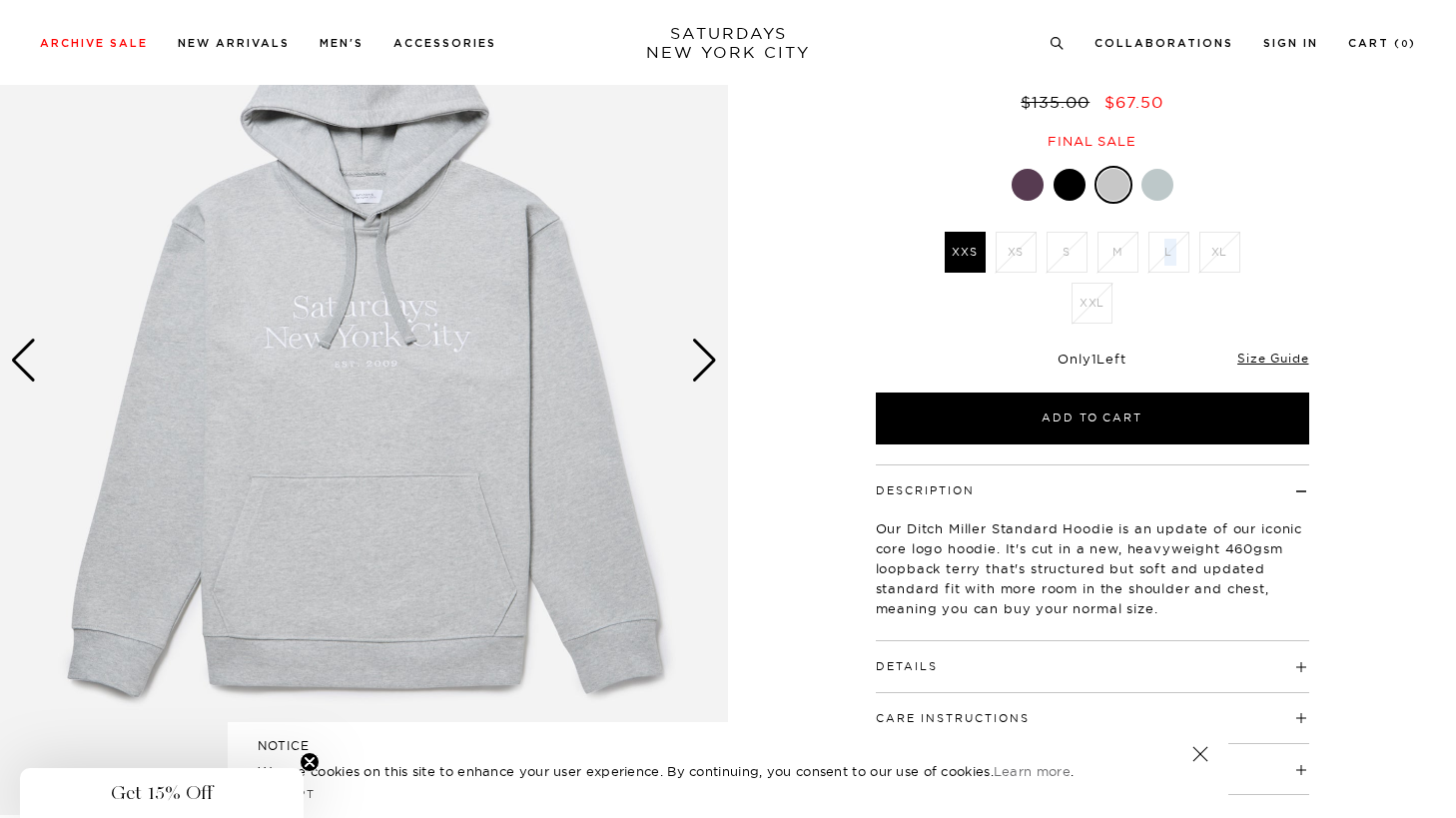 click on "L" at bounding box center [1168, 252] 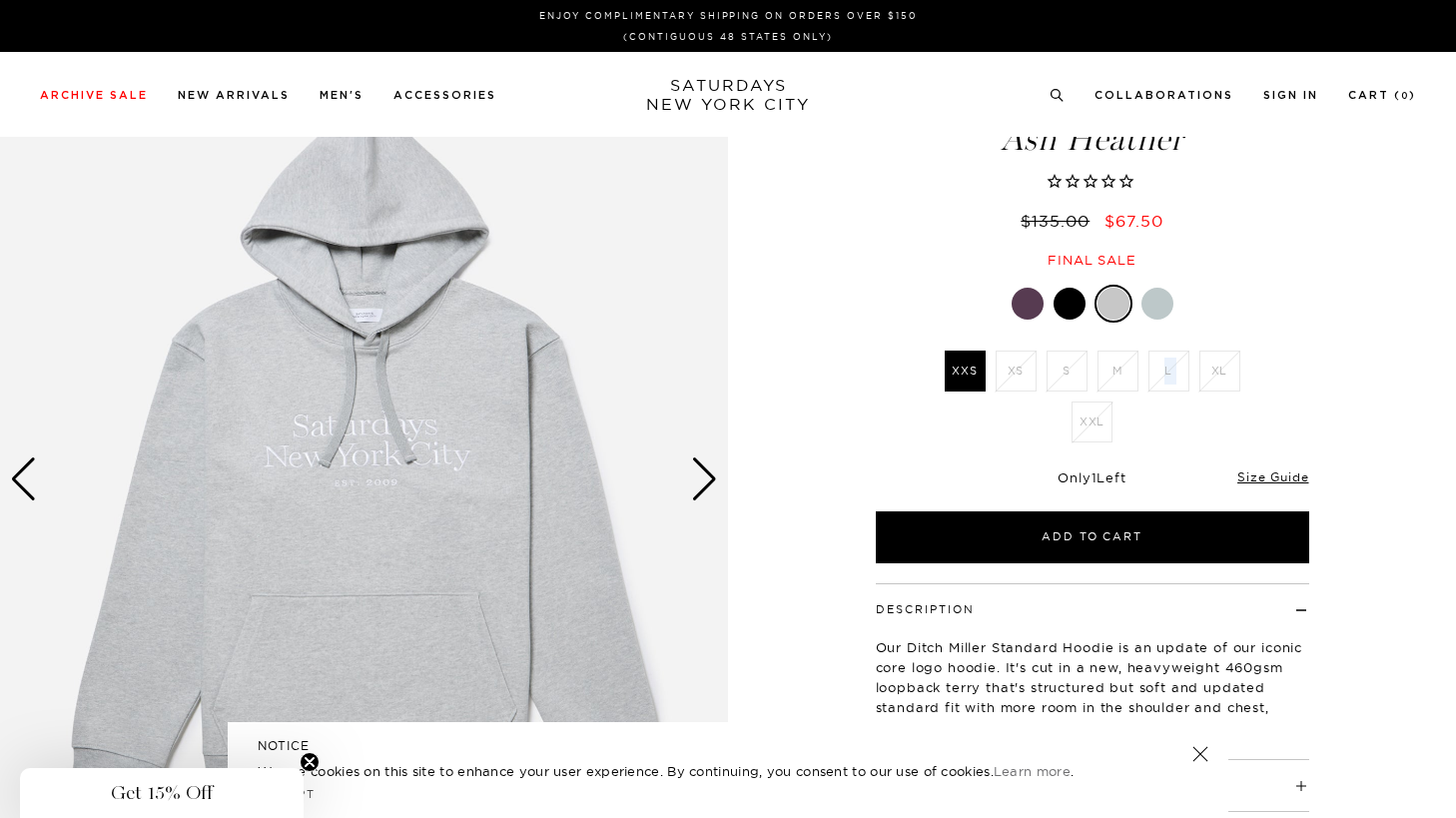 scroll, scrollTop: 0, scrollLeft: 0, axis: both 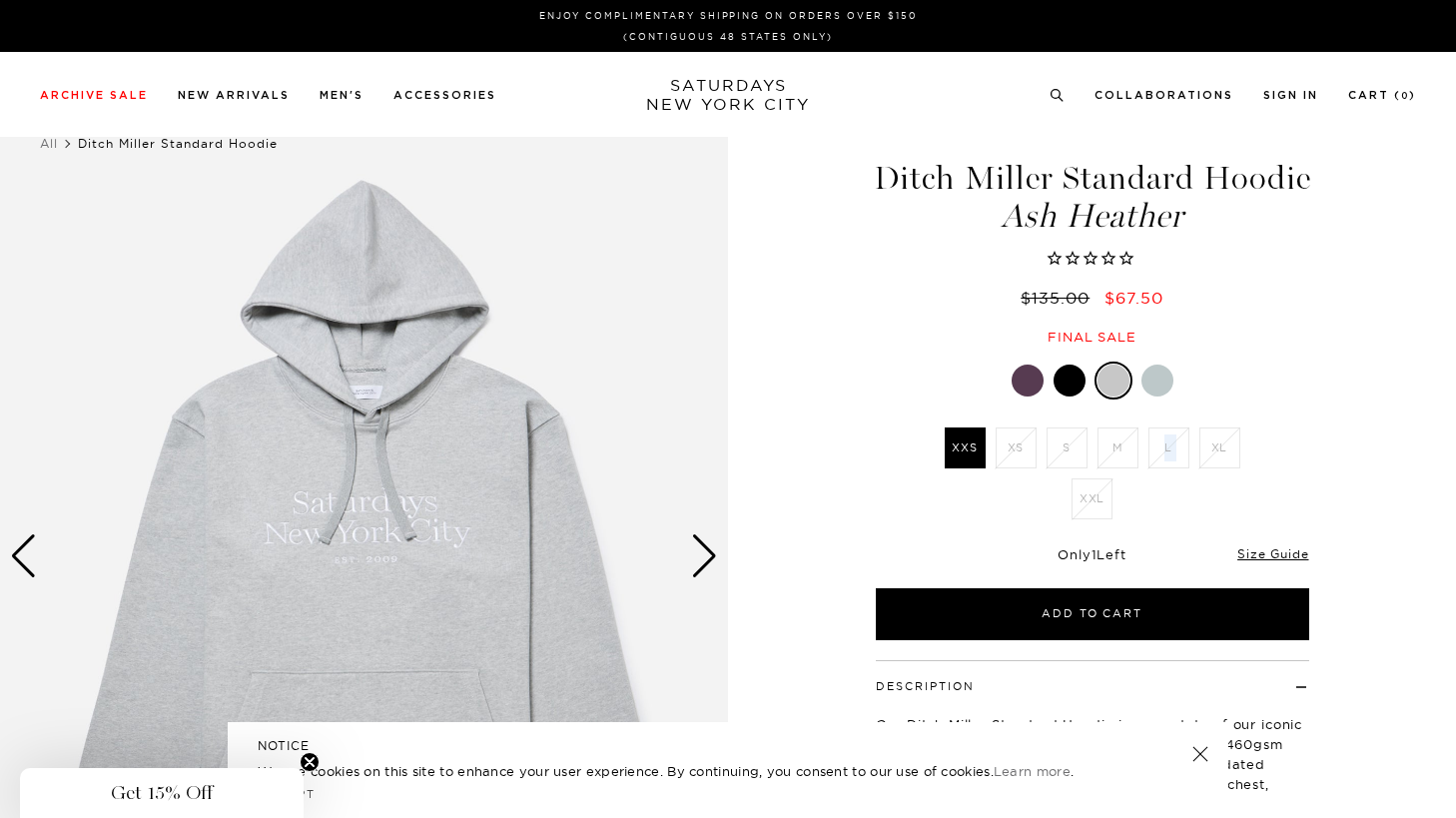 click at bounding box center [1070, 381] 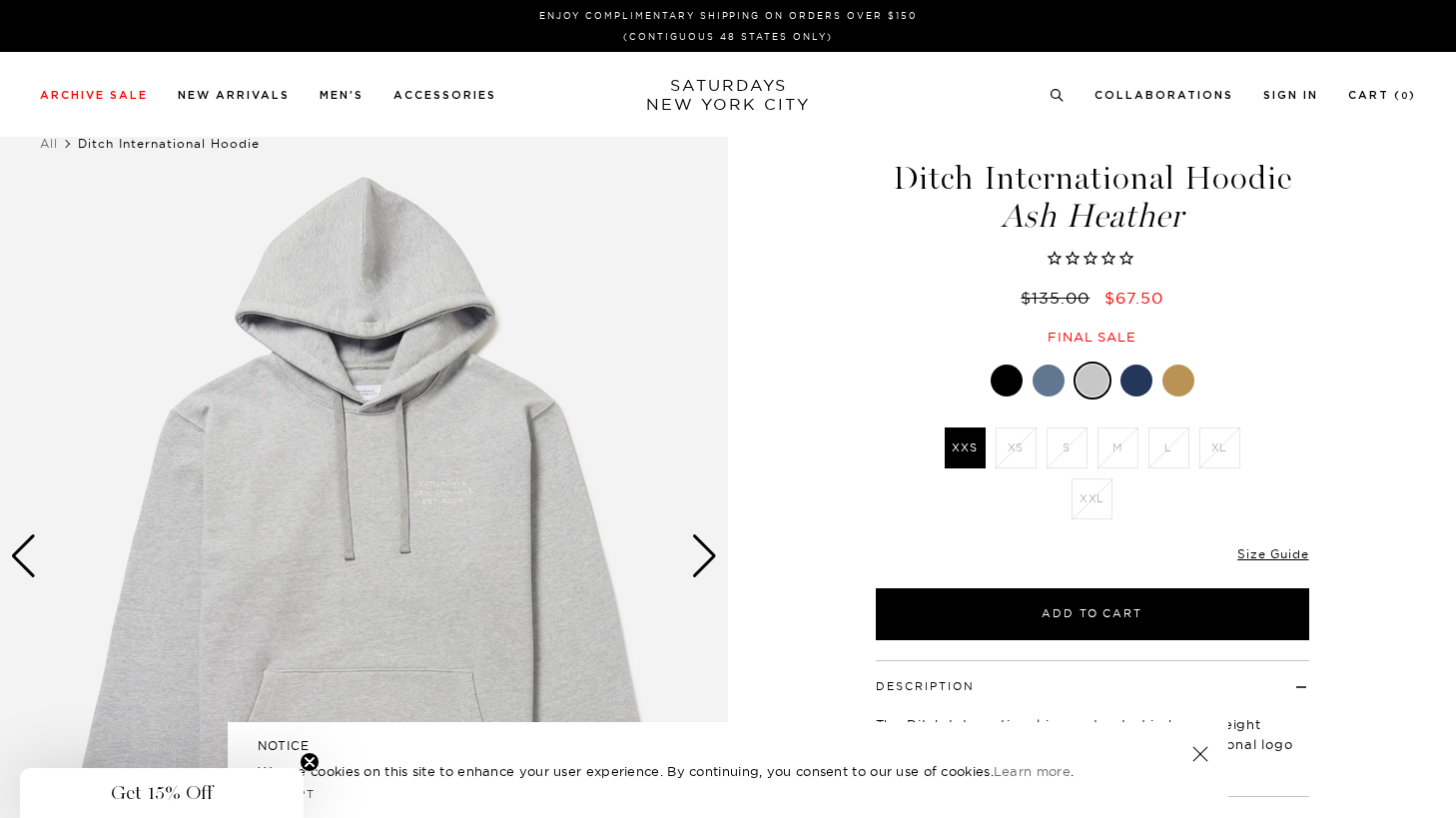 scroll, scrollTop: 0, scrollLeft: 0, axis: both 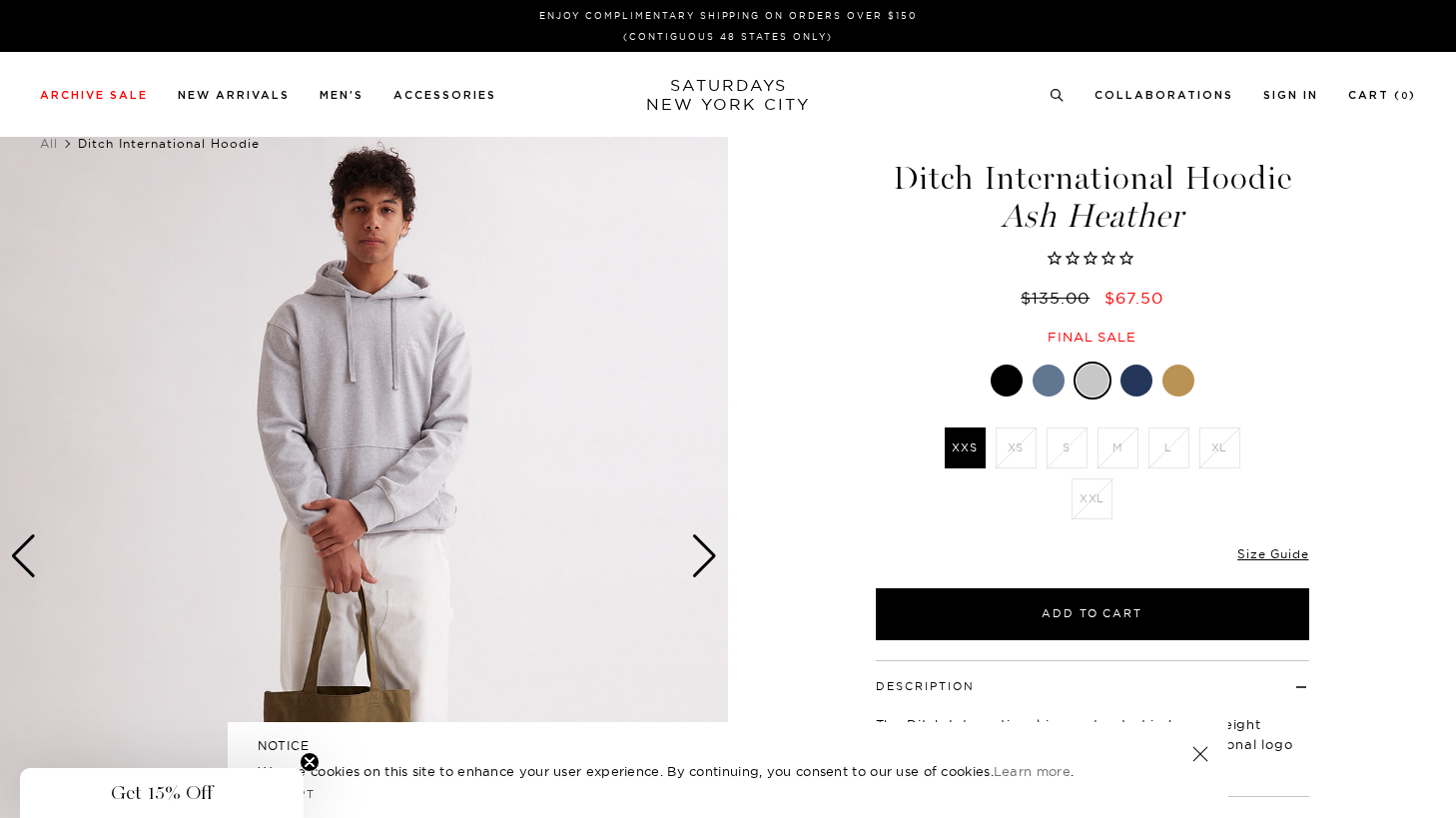 click at bounding box center (704, 556) 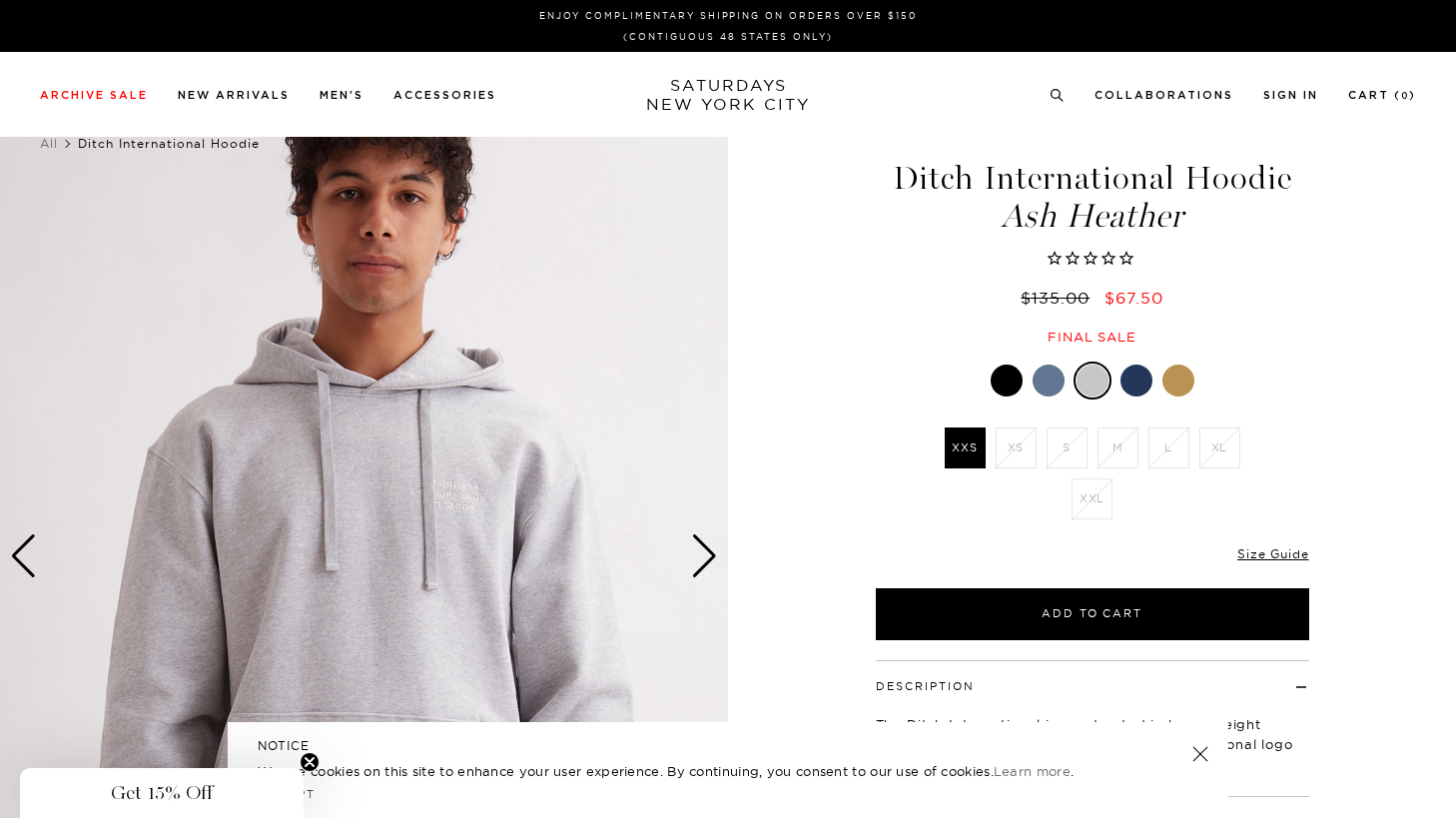 click at bounding box center [704, 556] 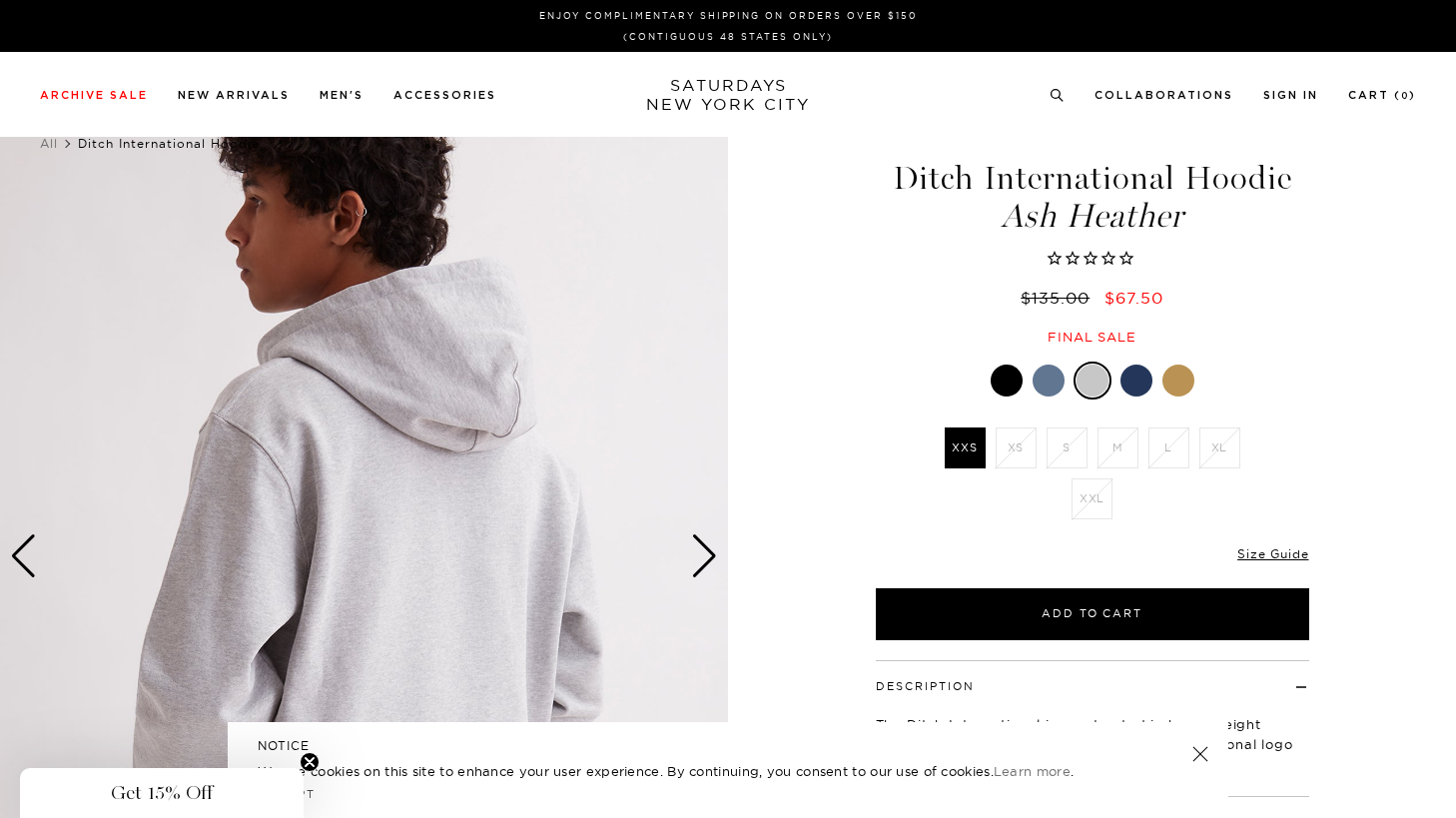 click at bounding box center [1200, 754] 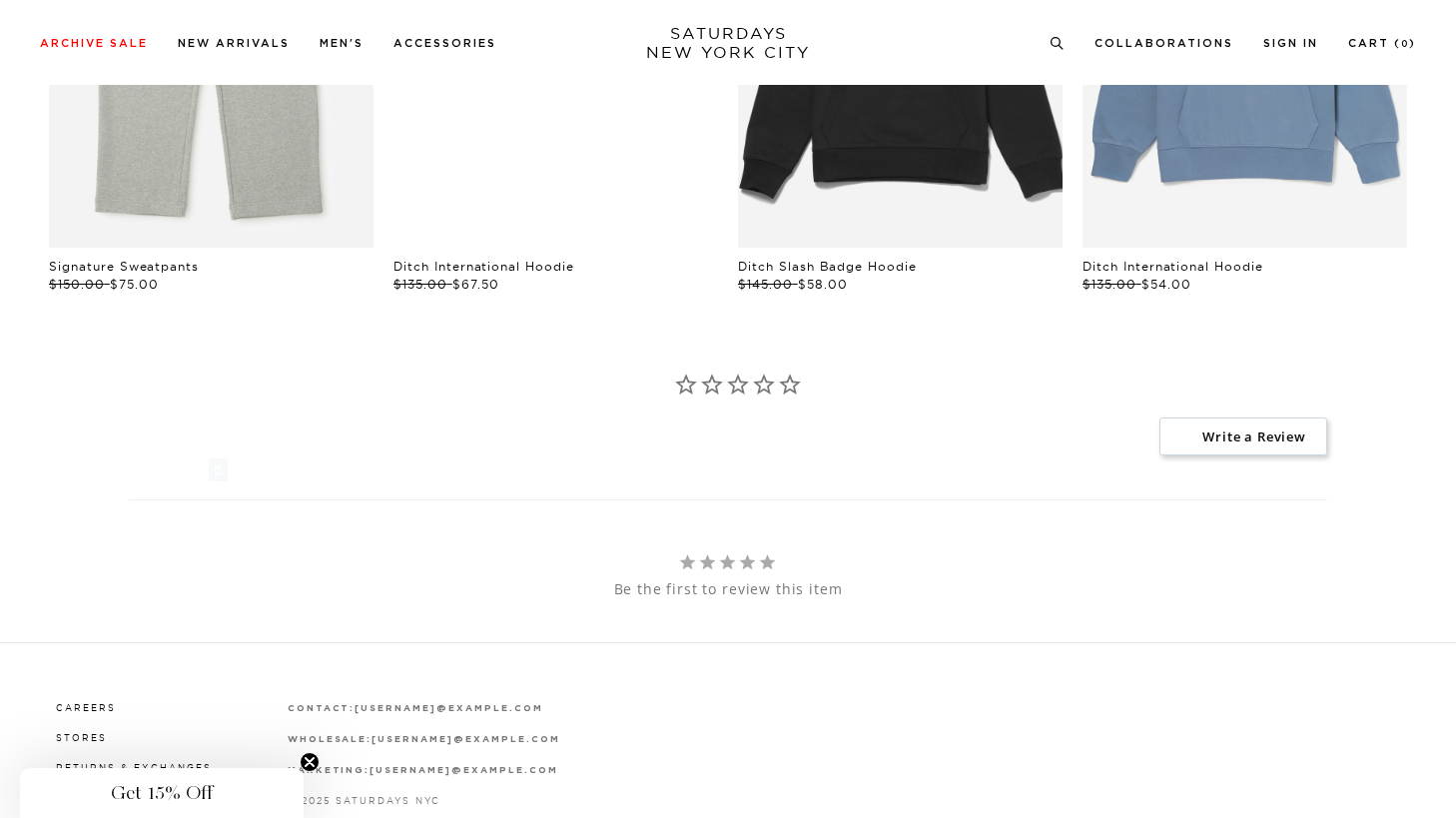 scroll, scrollTop: 1291, scrollLeft: 0, axis: vertical 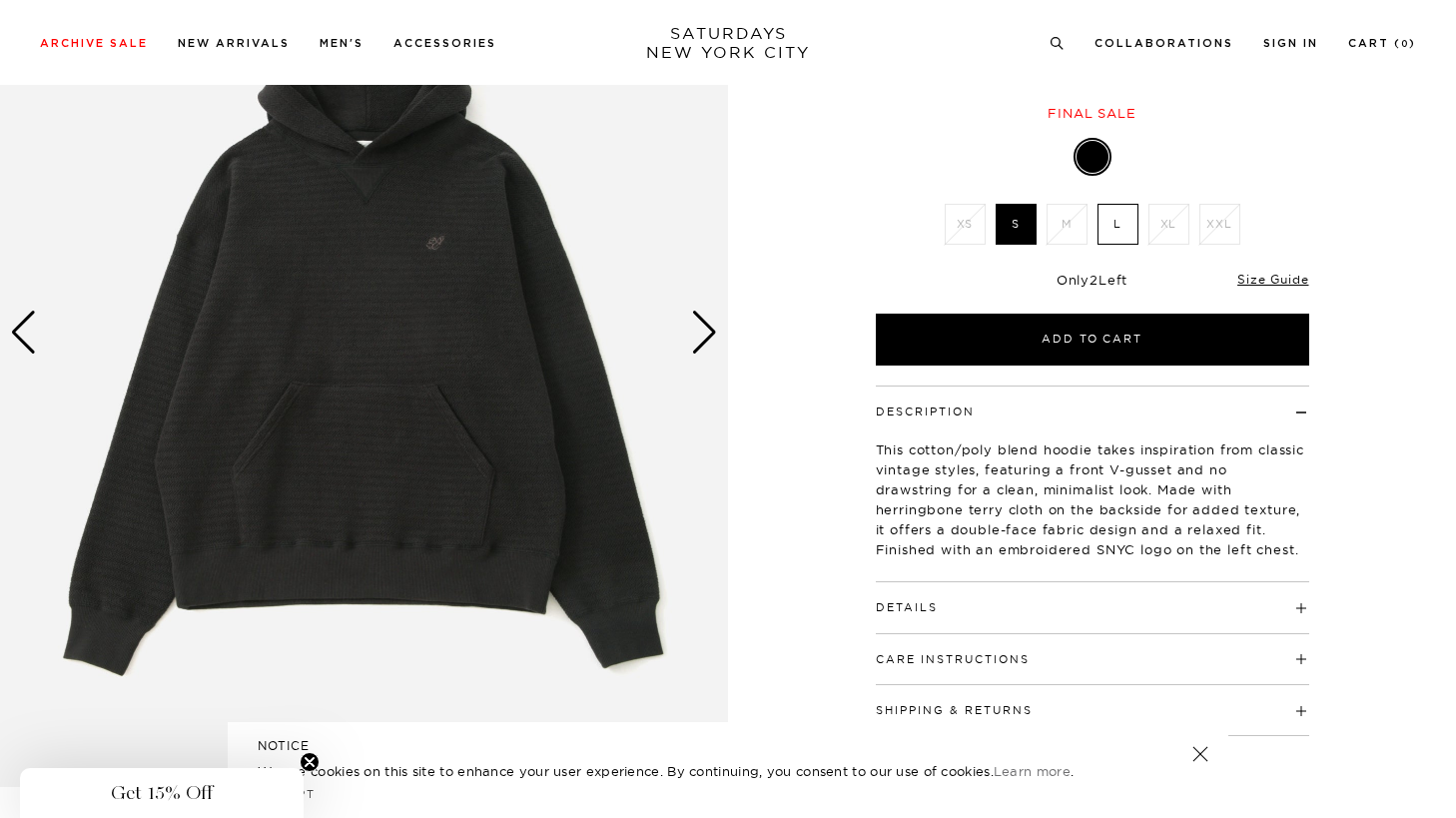 click at bounding box center [704, 333] 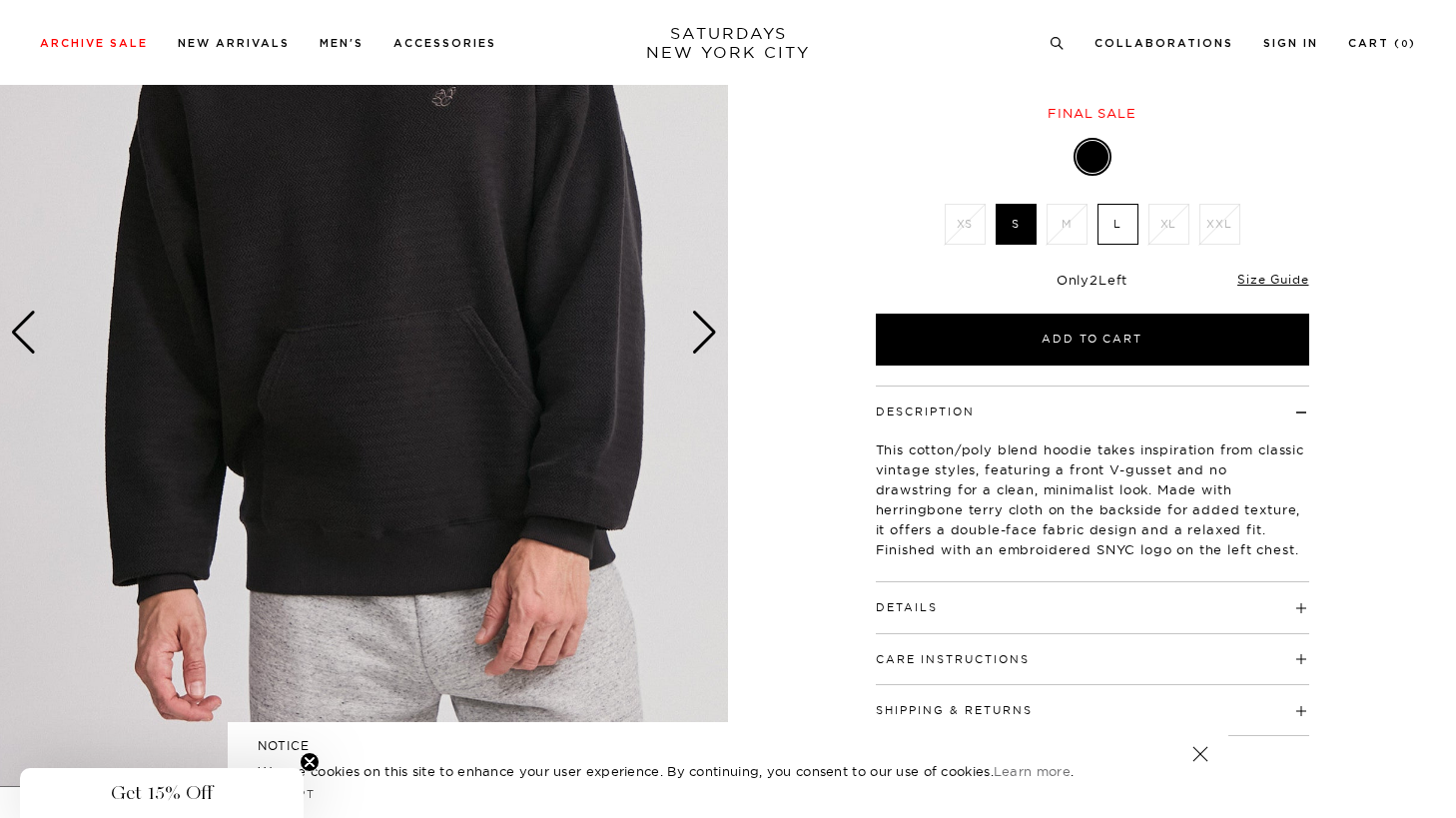 scroll, scrollTop: 19, scrollLeft: 0, axis: vertical 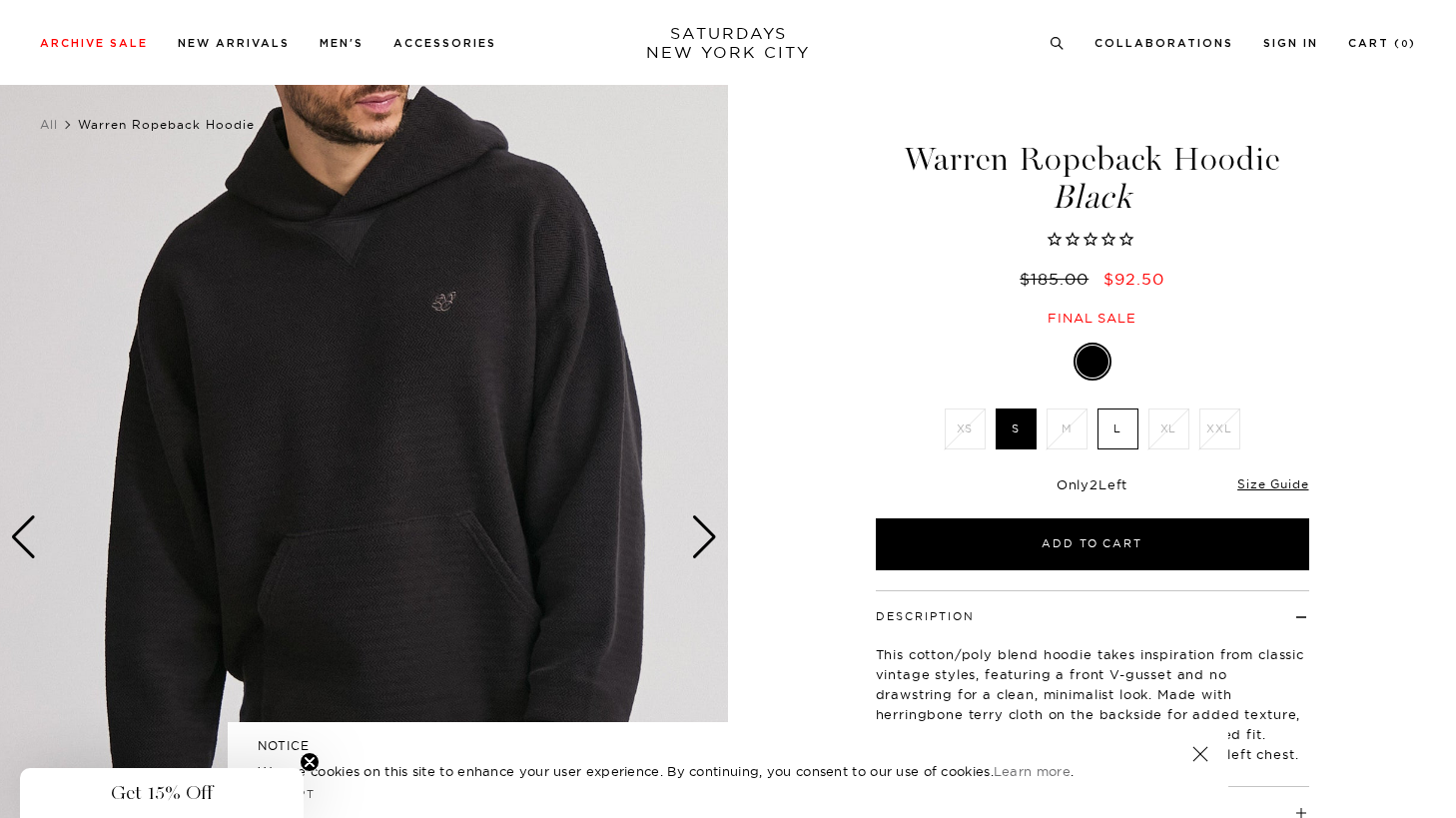 click at bounding box center (364, 536) 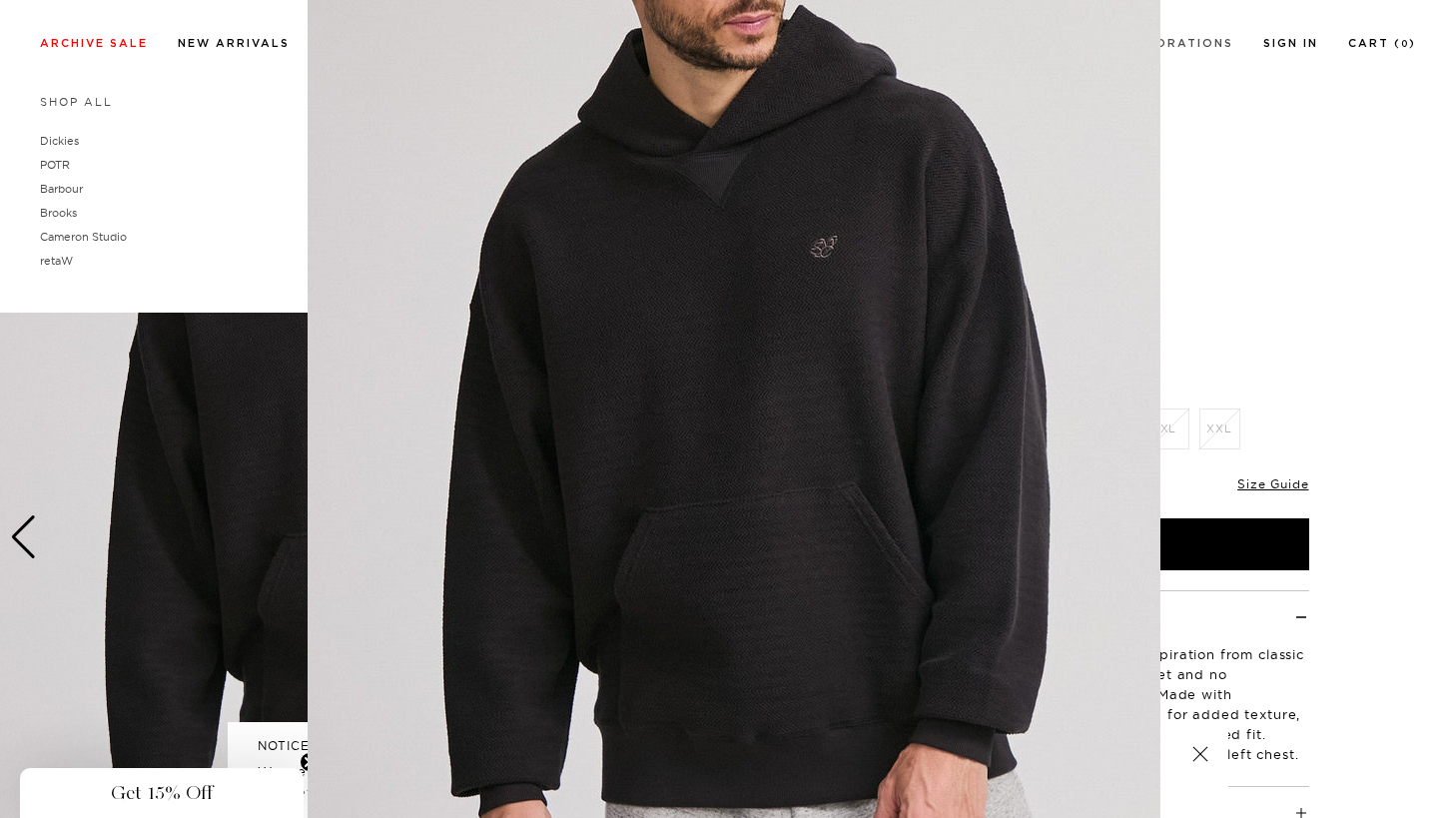 scroll, scrollTop: 97, scrollLeft: 0, axis: vertical 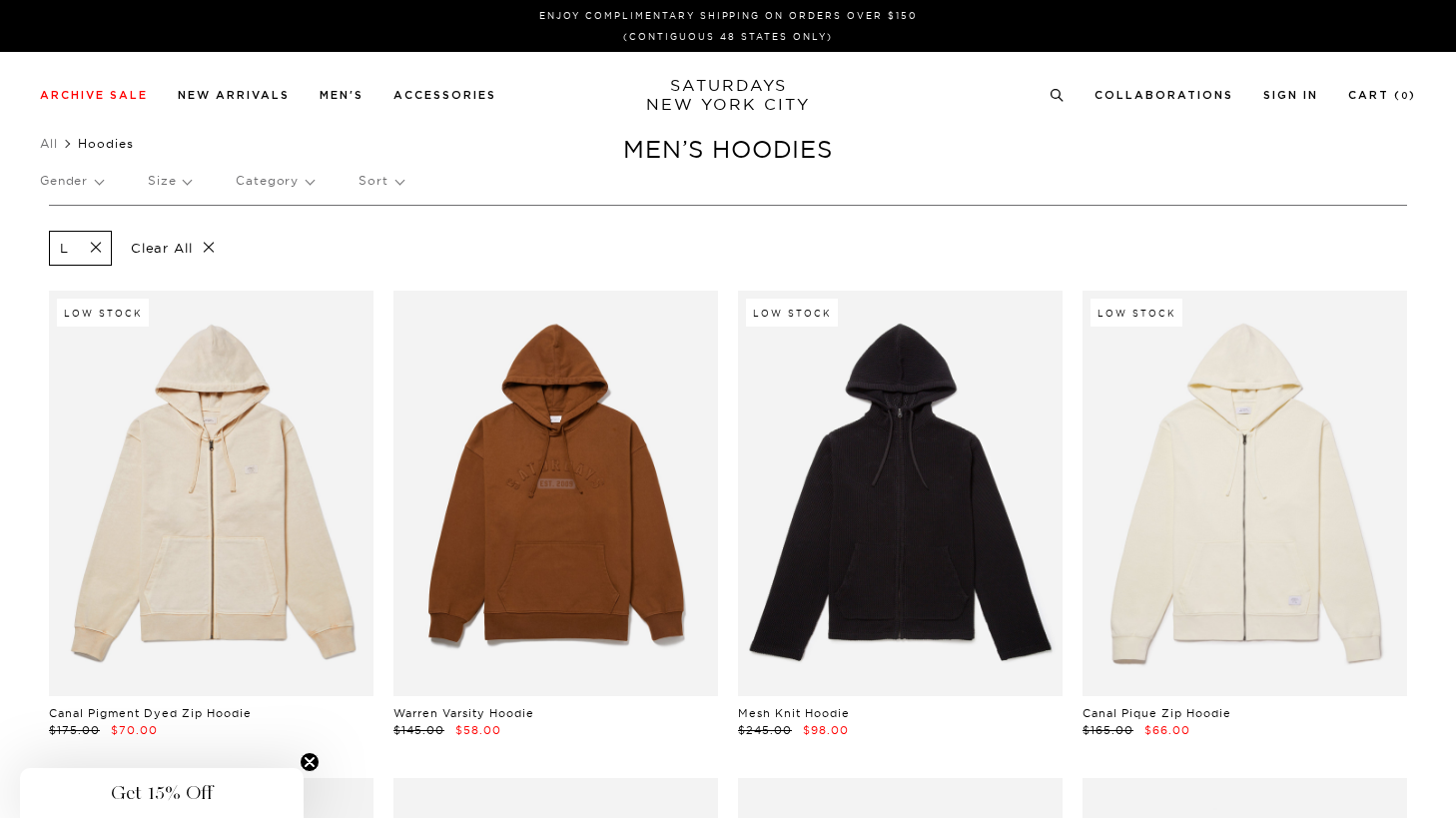 click on "Archive Sale
Men's
Tees
Shirts
Shorts
Swim
Knitwear
Pants
Sweats
Women's" at bounding box center [728, 94] 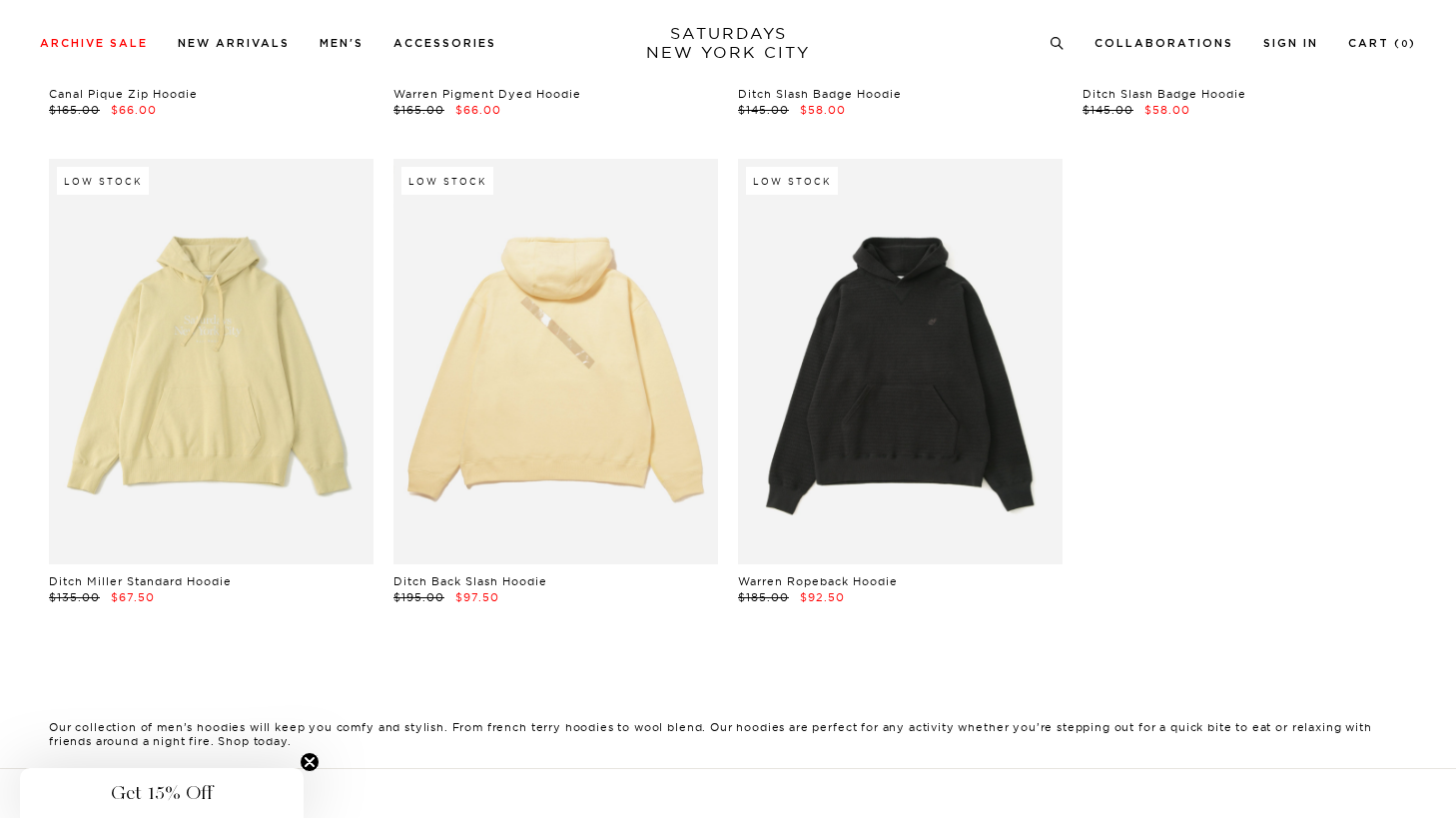 scroll, scrollTop: 1163, scrollLeft: 0, axis: vertical 